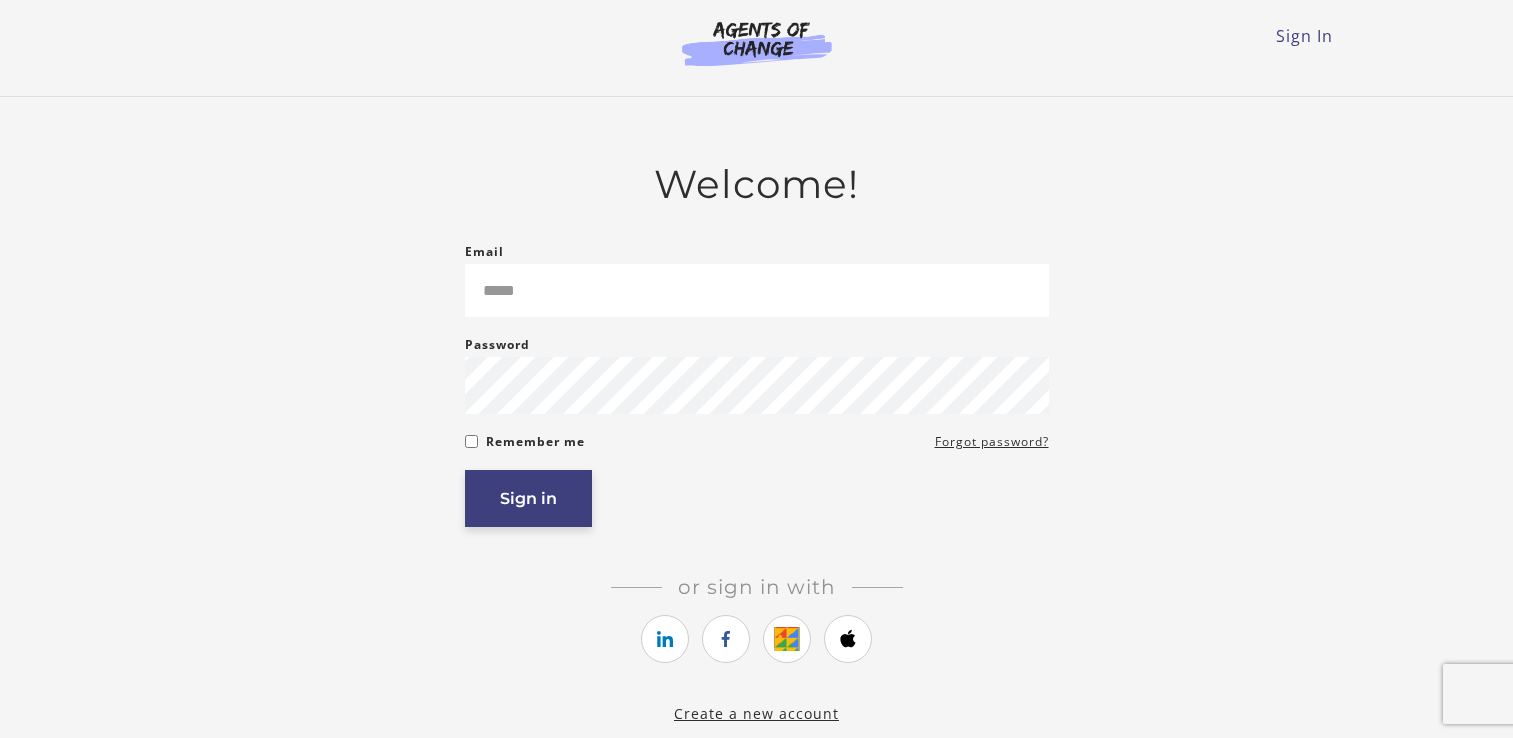 scroll, scrollTop: 0, scrollLeft: 0, axis: both 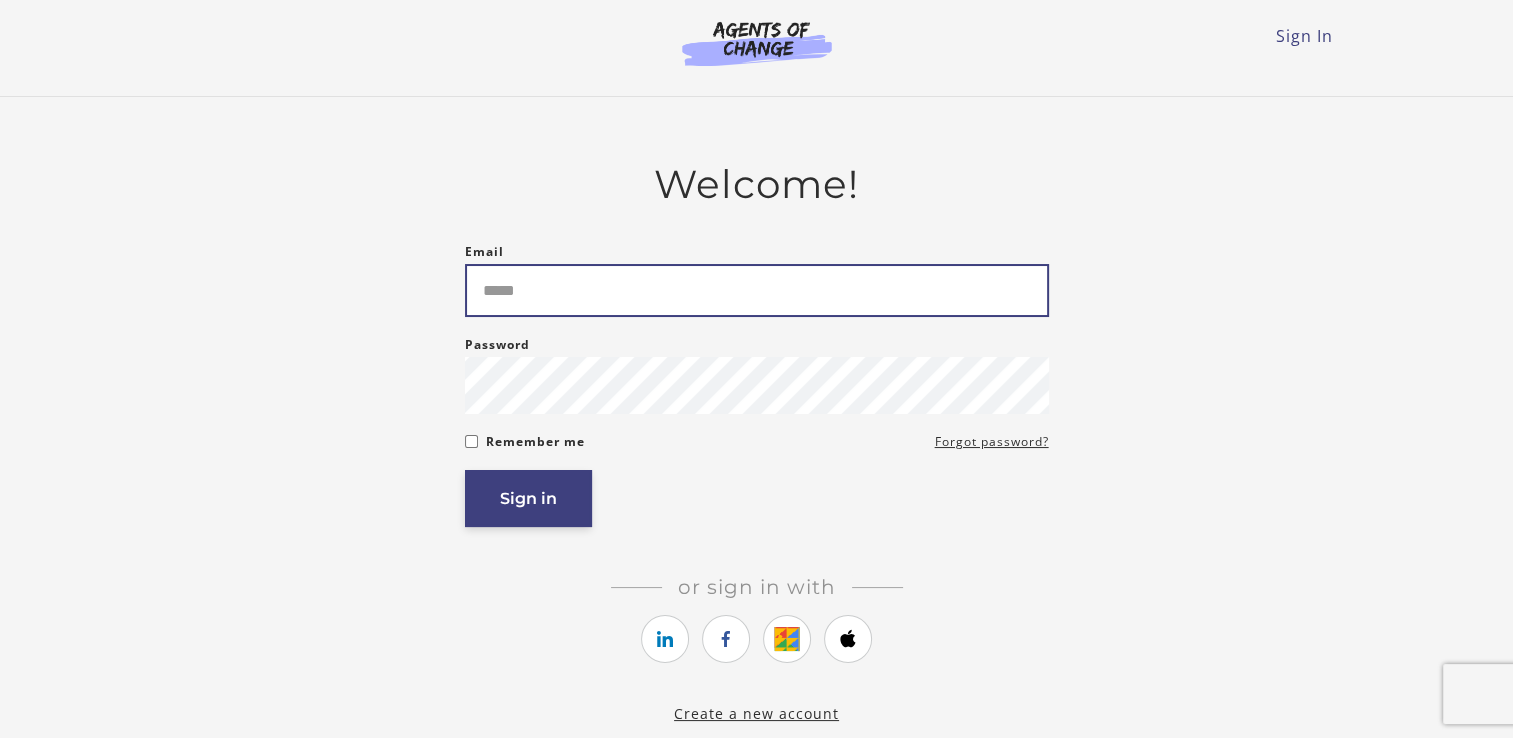 type on "**********" 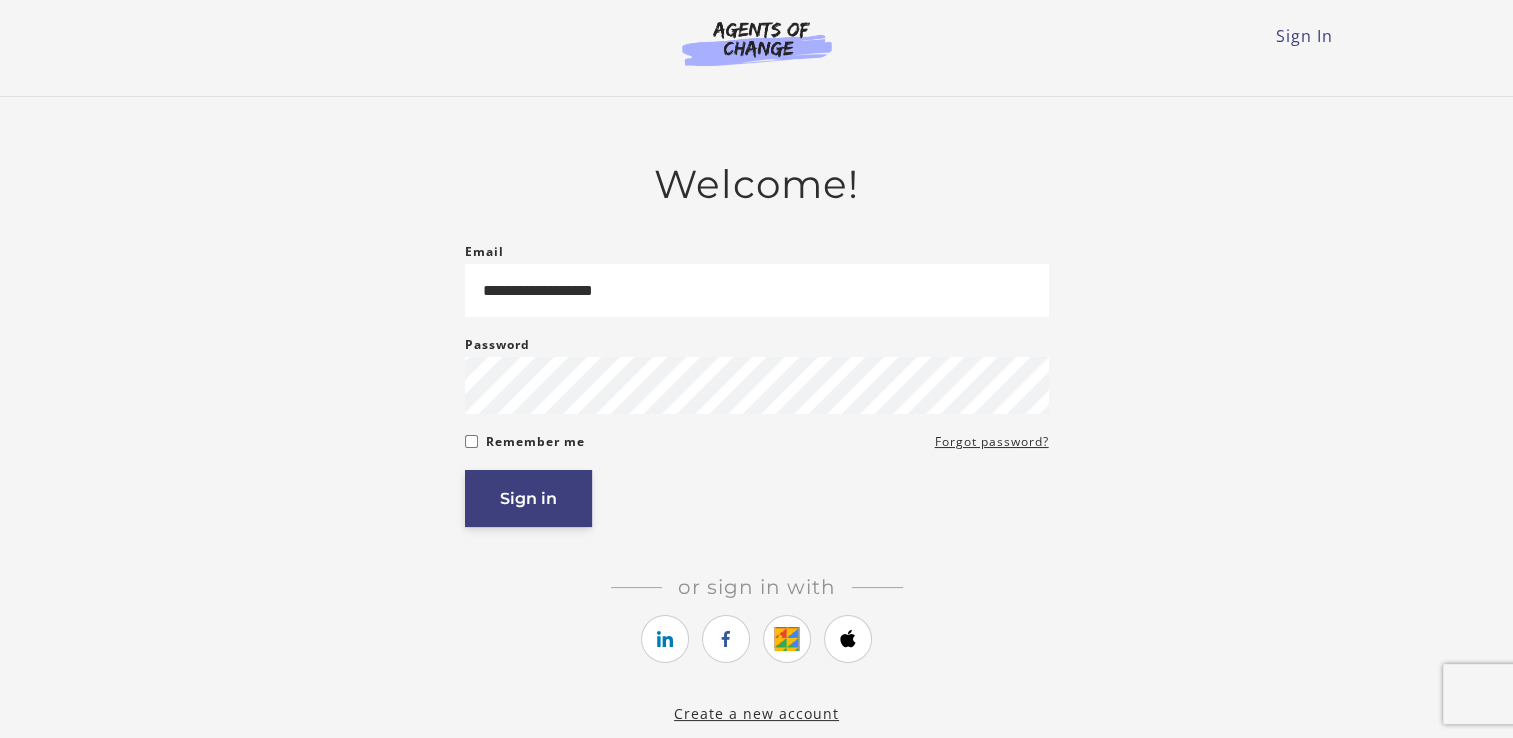 click on "Sign in" at bounding box center (528, 498) 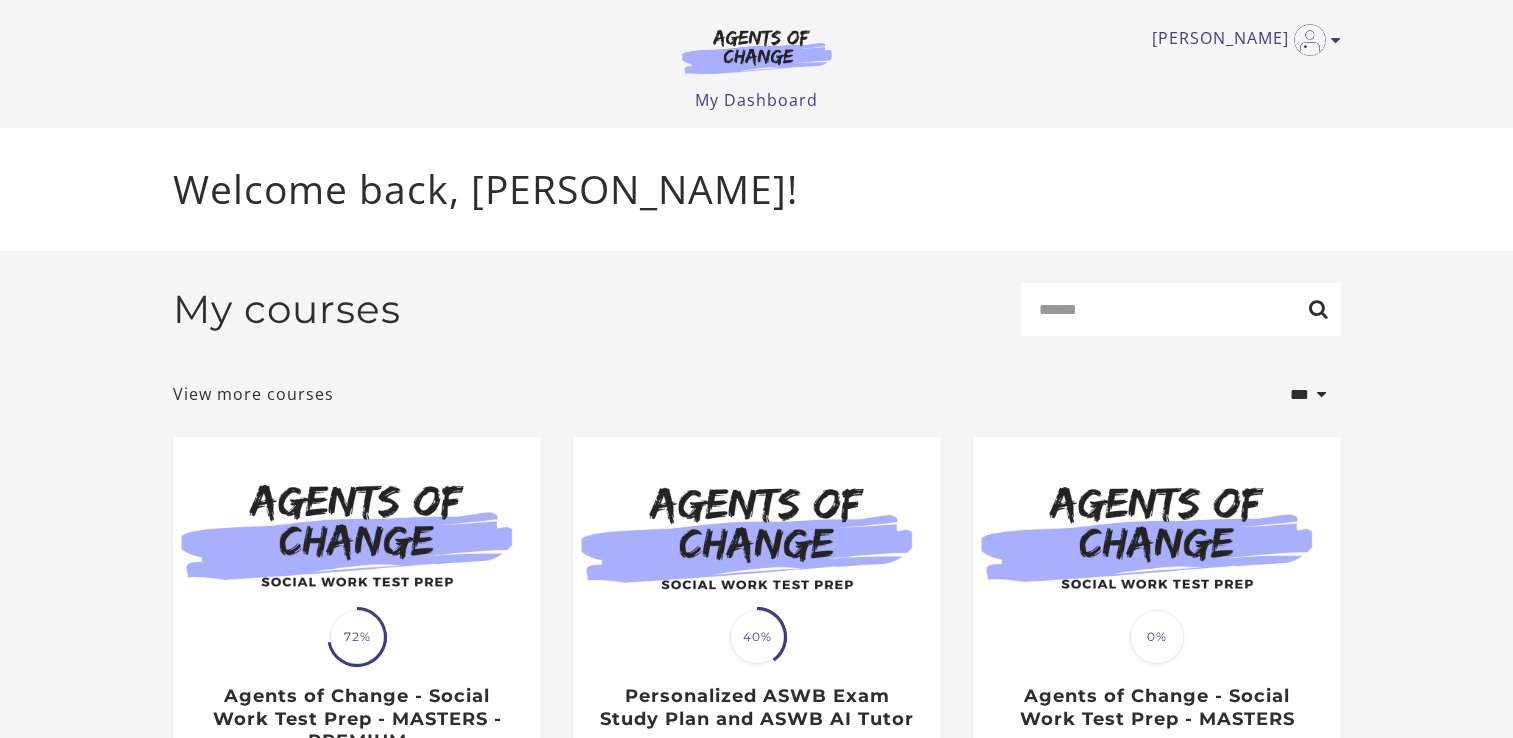 scroll, scrollTop: 0, scrollLeft: 0, axis: both 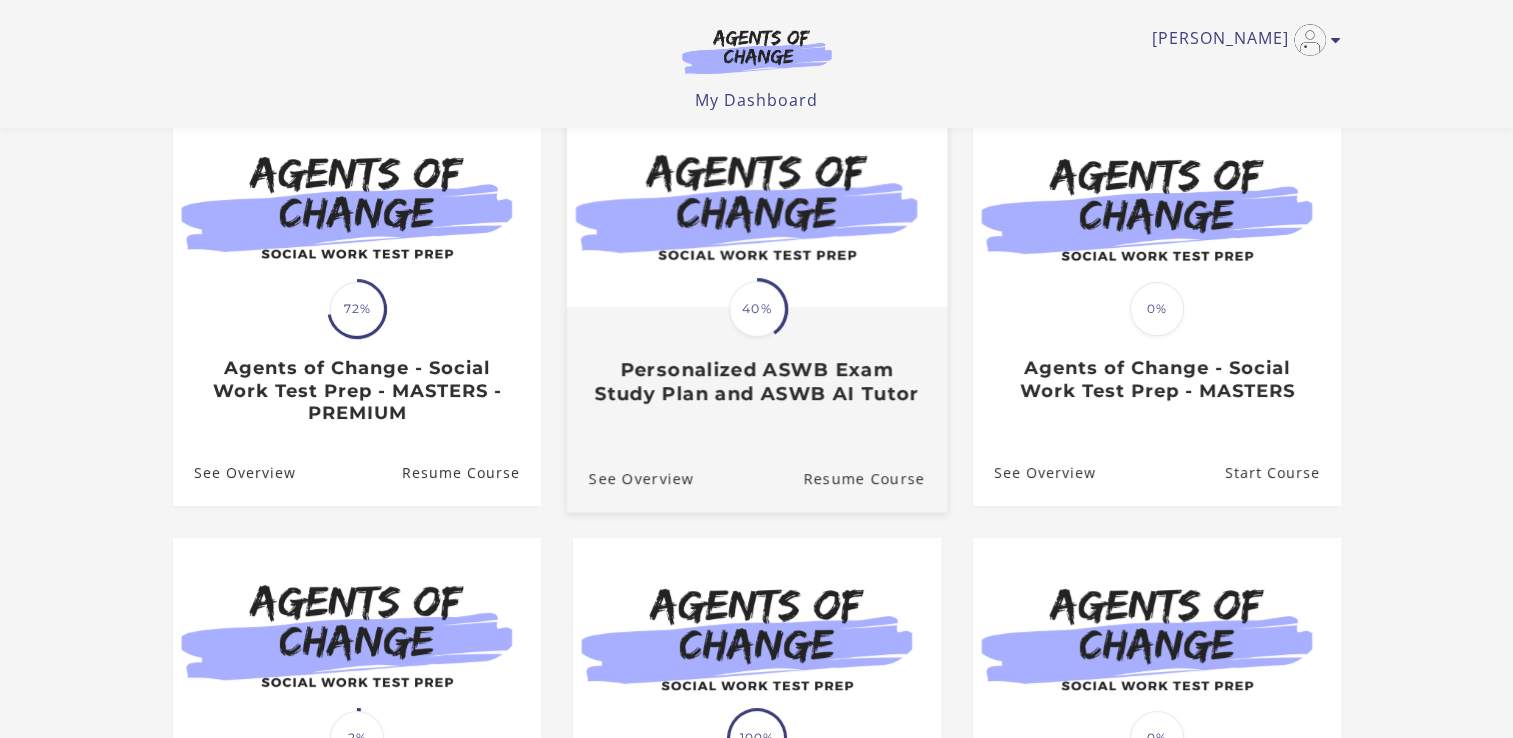 click on "40%" at bounding box center (757, 309) 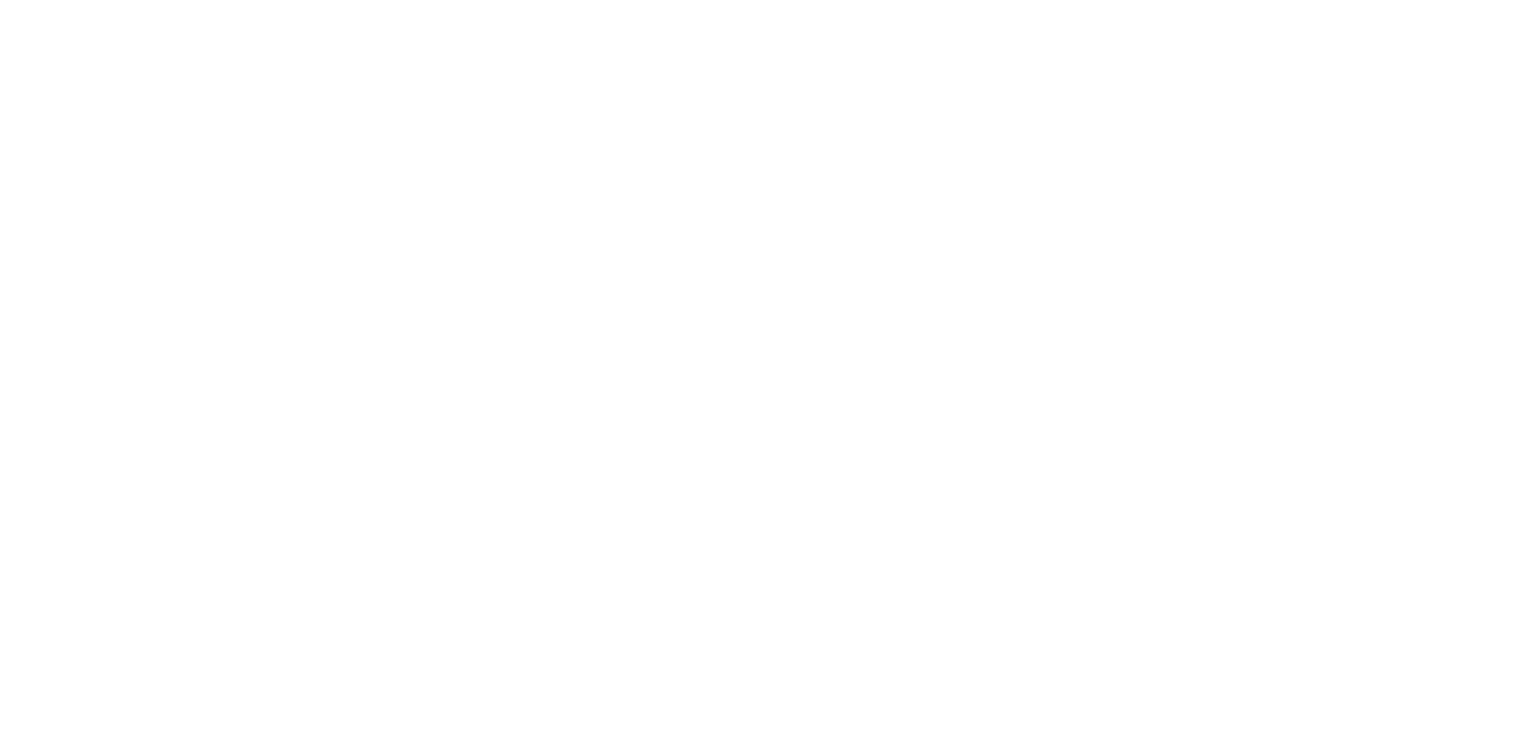 scroll, scrollTop: 0, scrollLeft: 0, axis: both 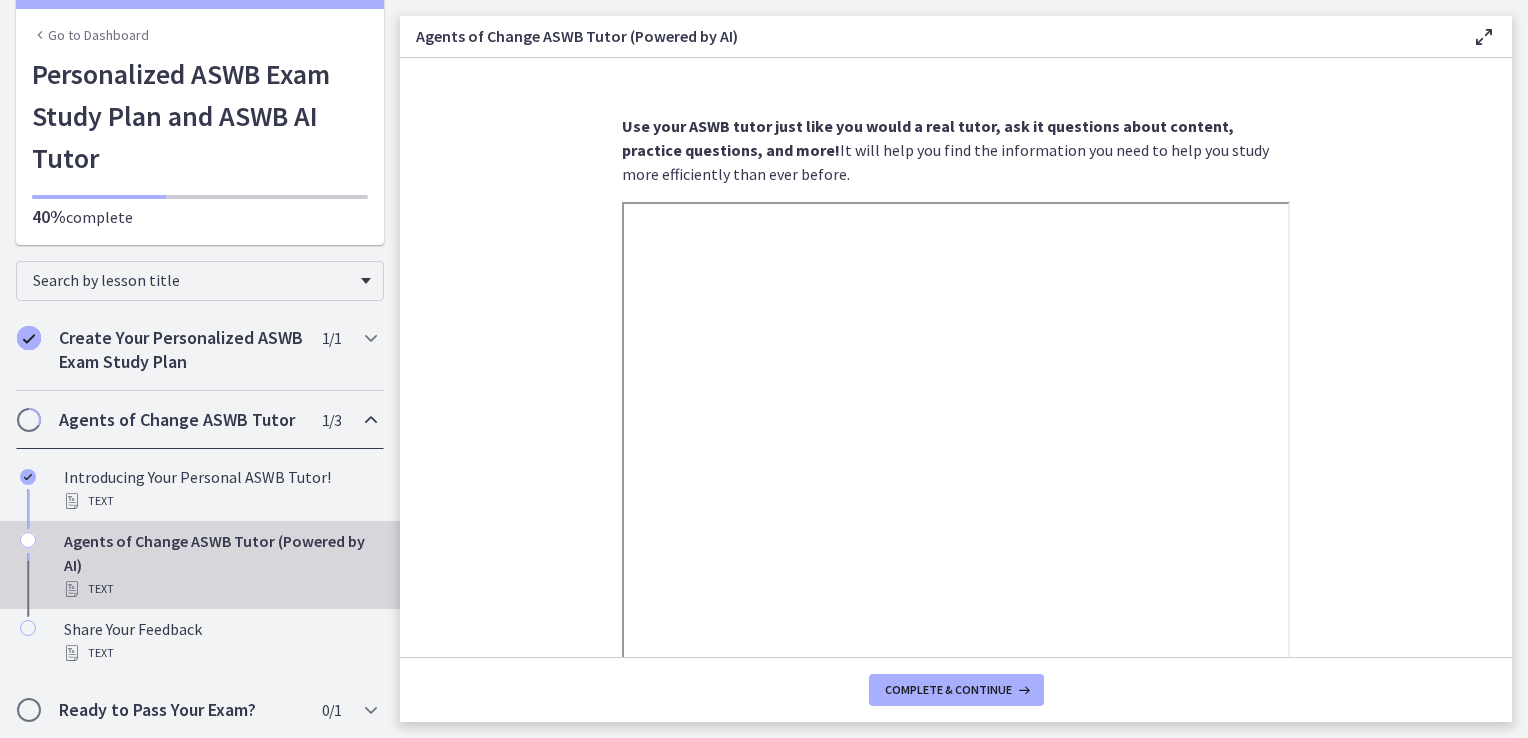 click on "Go to Dashboard" at bounding box center (90, 35) 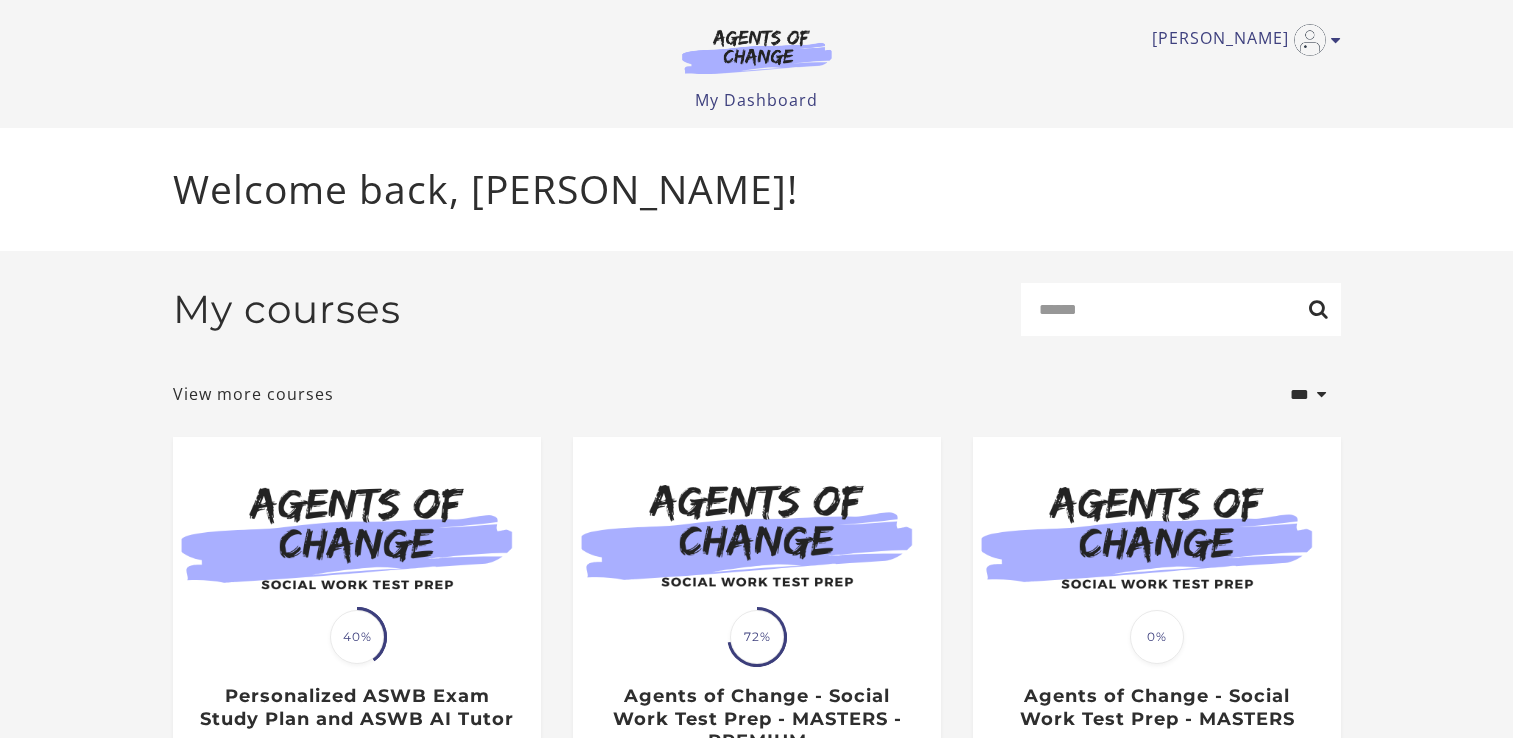 scroll, scrollTop: 0, scrollLeft: 0, axis: both 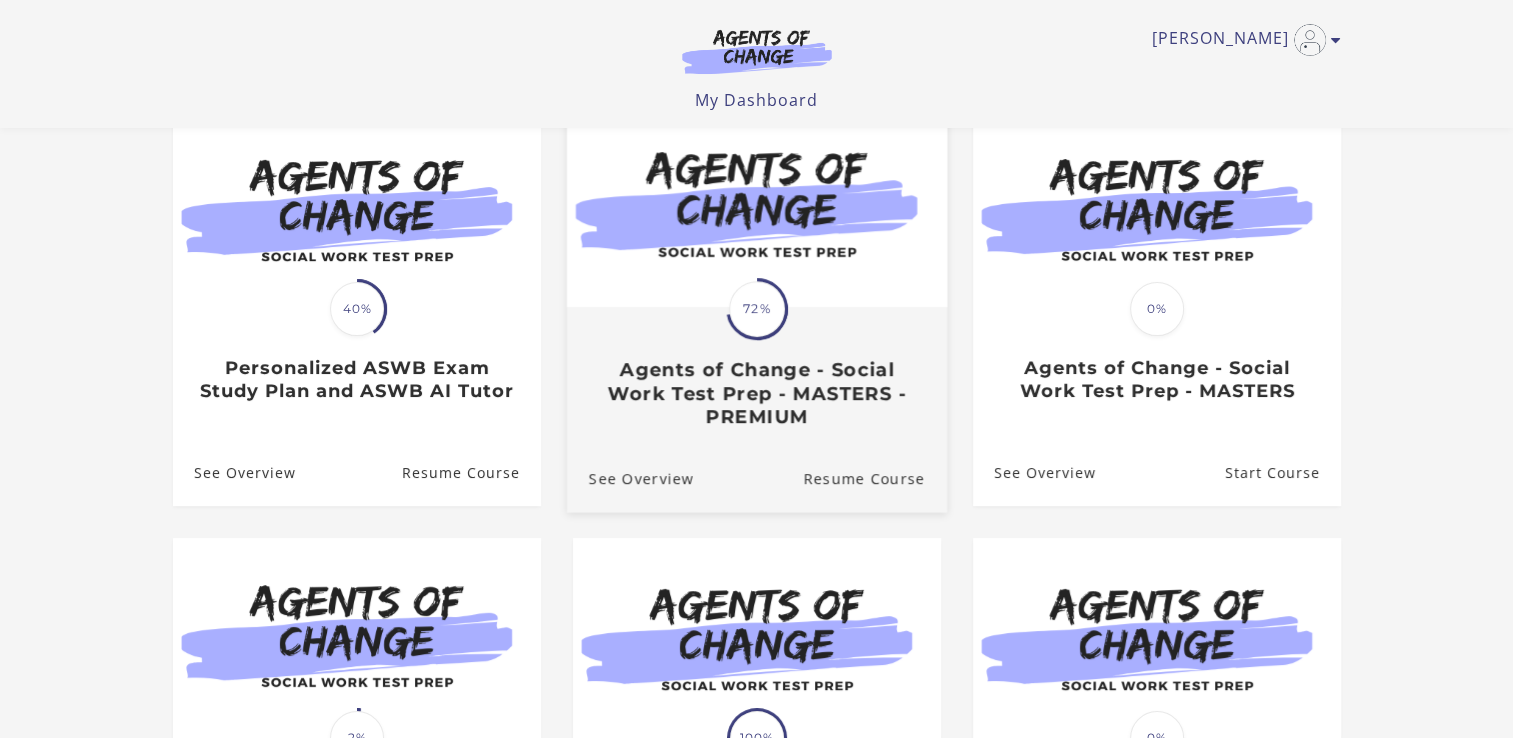click on "72%" at bounding box center (757, 309) 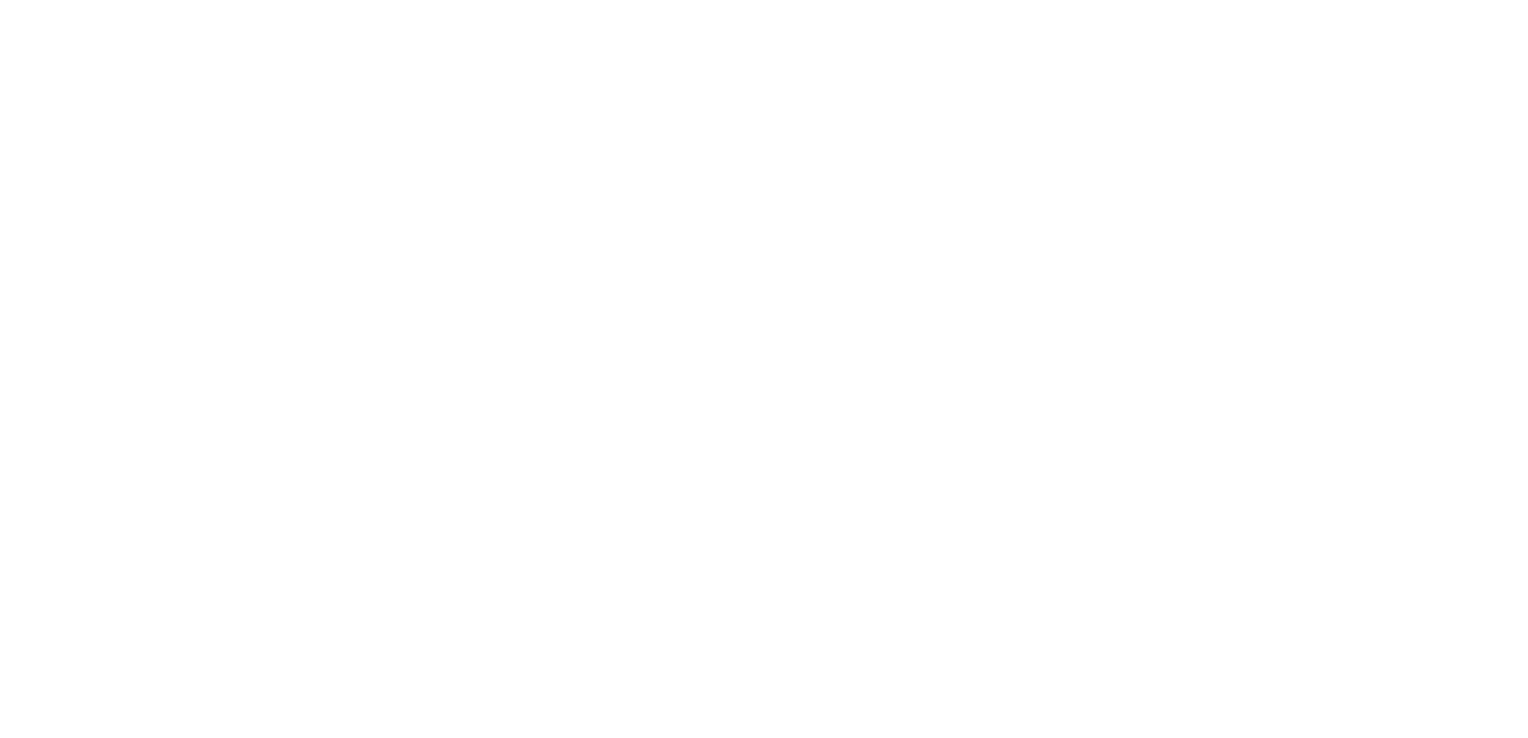 scroll, scrollTop: 0, scrollLeft: 0, axis: both 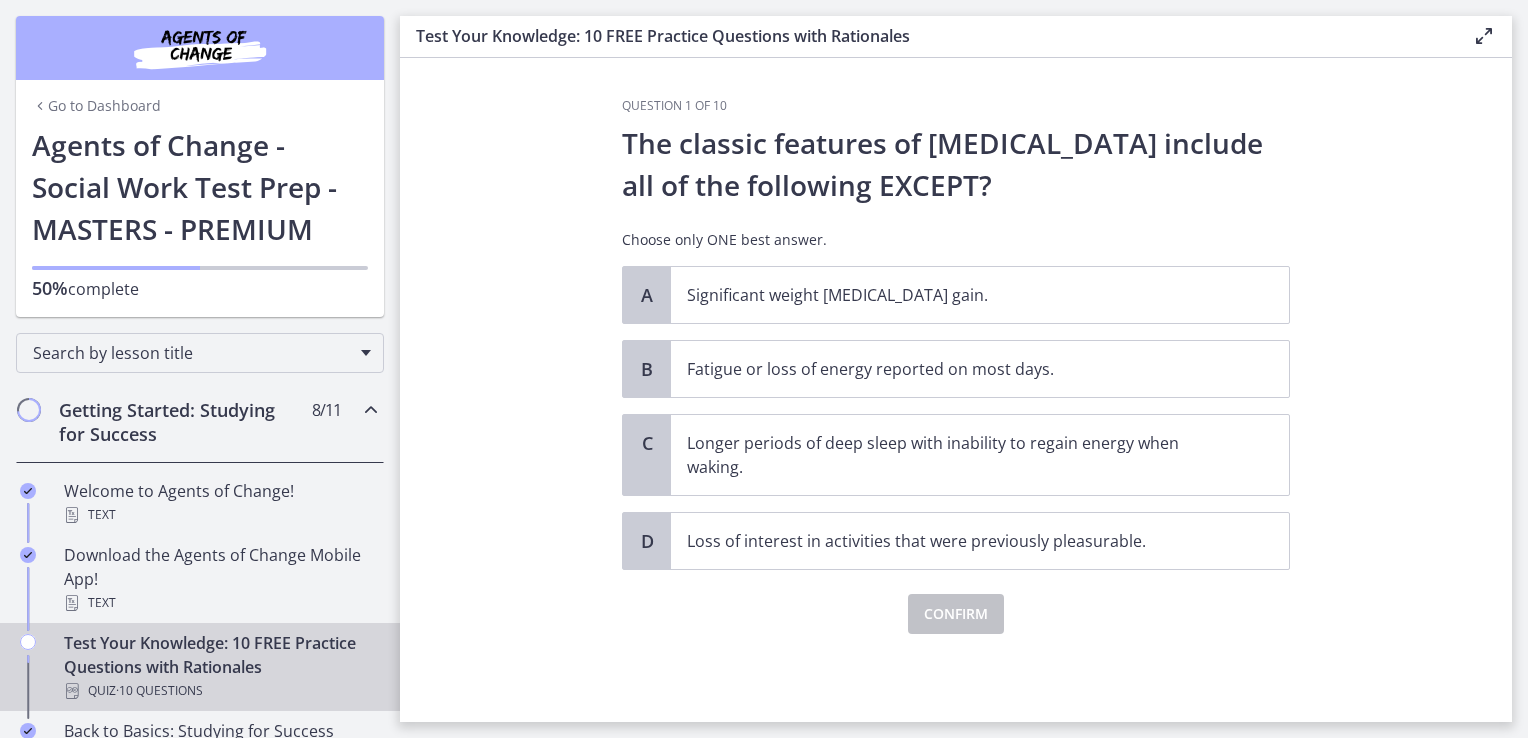 click on "Go to Dashboard" at bounding box center [96, 106] 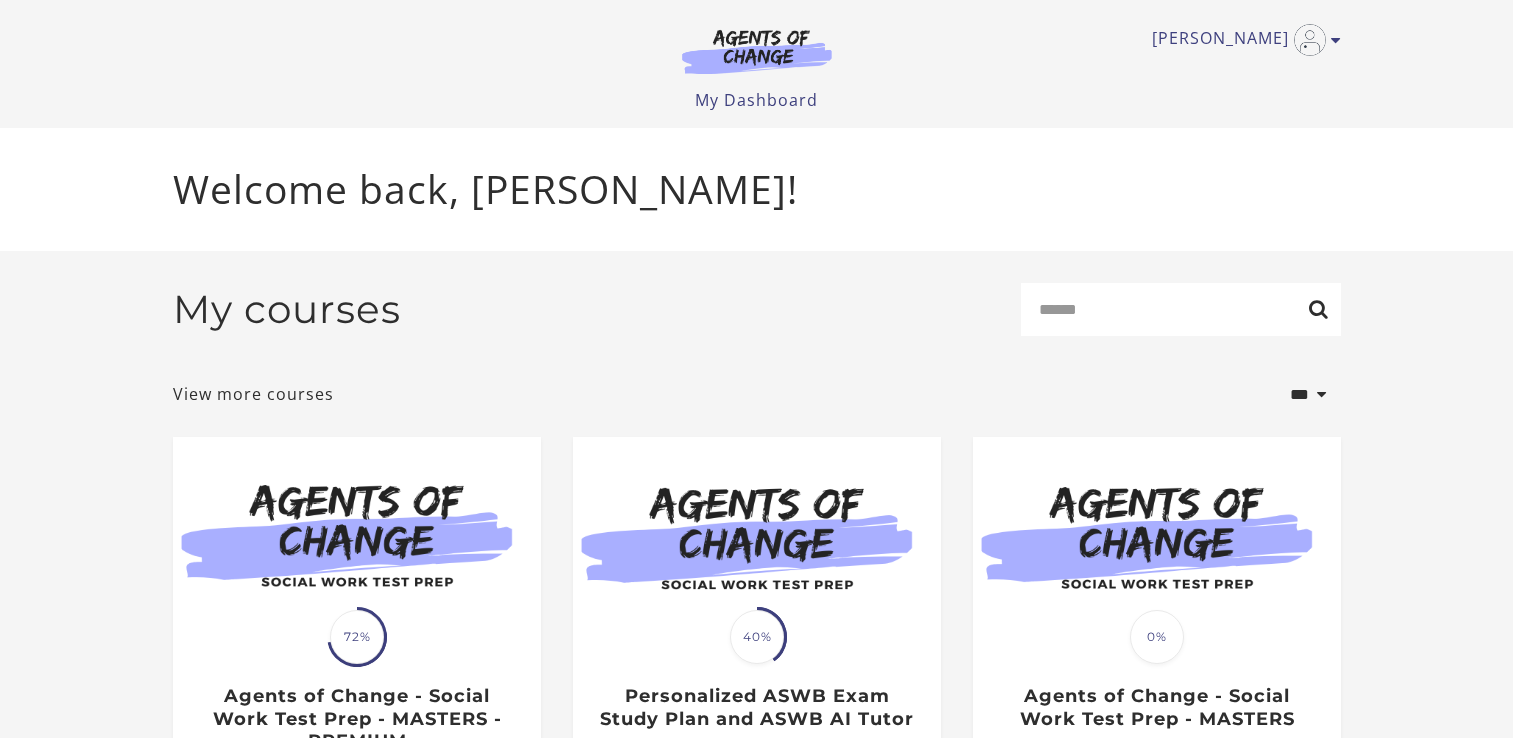 scroll, scrollTop: 0, scrollLeft: 0, axis: both 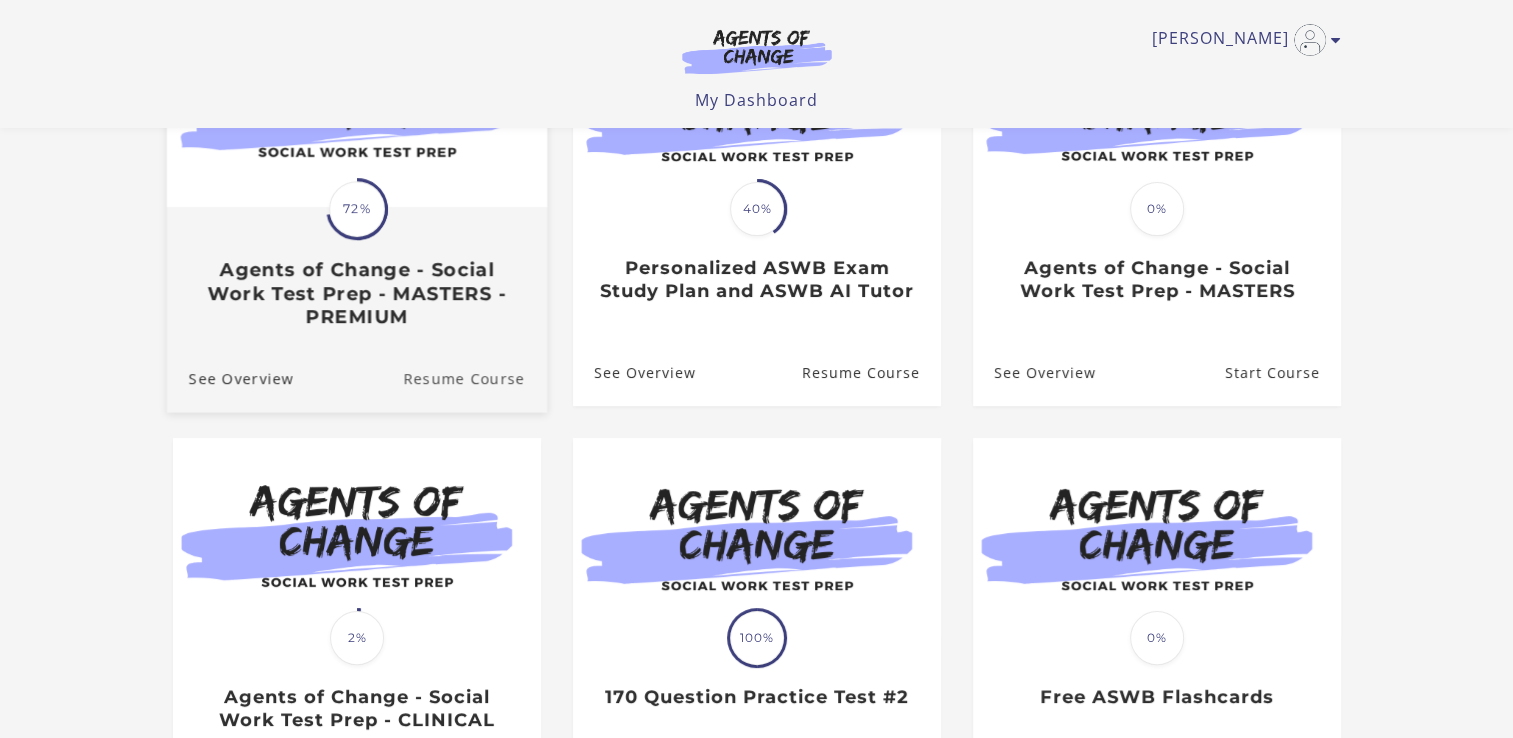 click on "Resume Course" at bounding box center (475, 378) 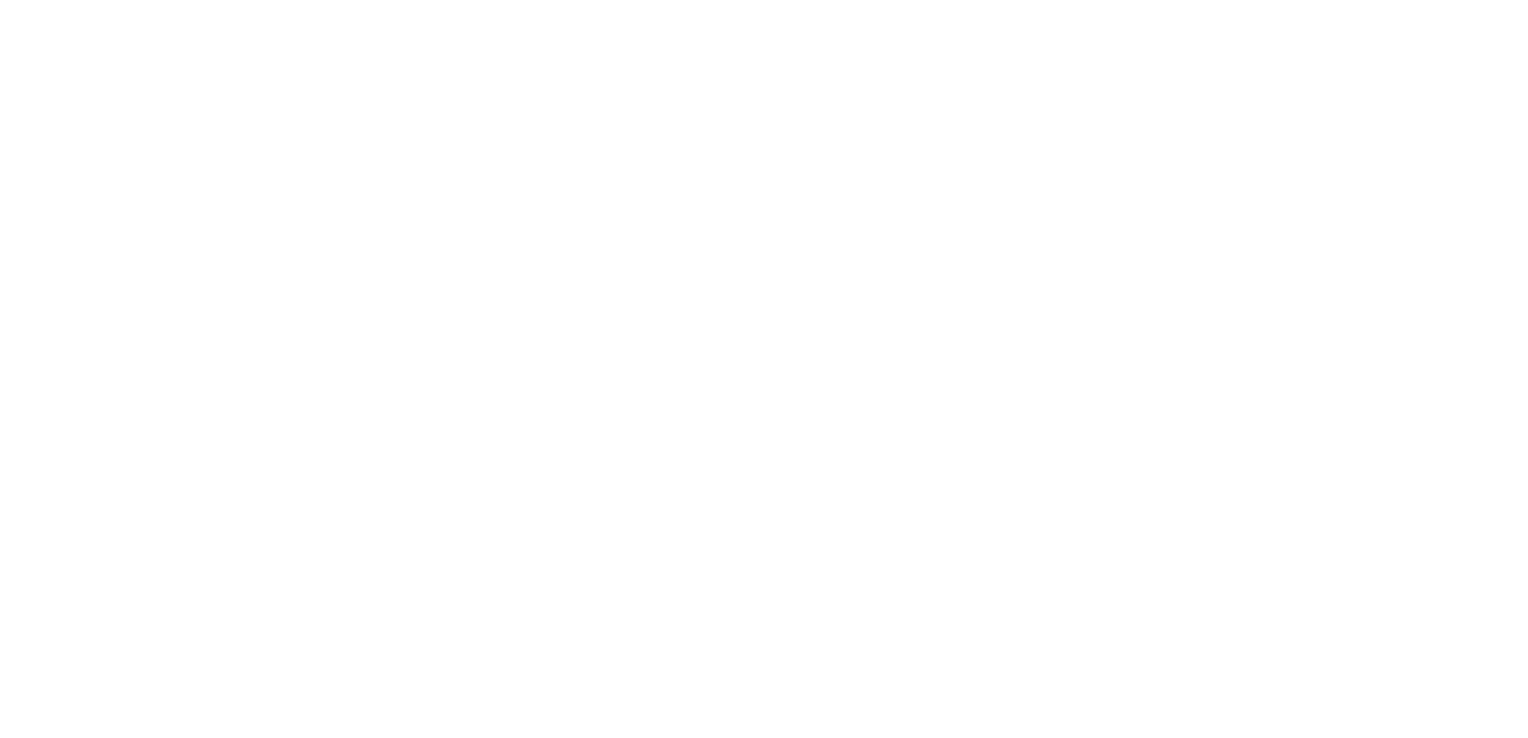 scroll, scrollTop: 0, scrollLeft: 0, axis: both 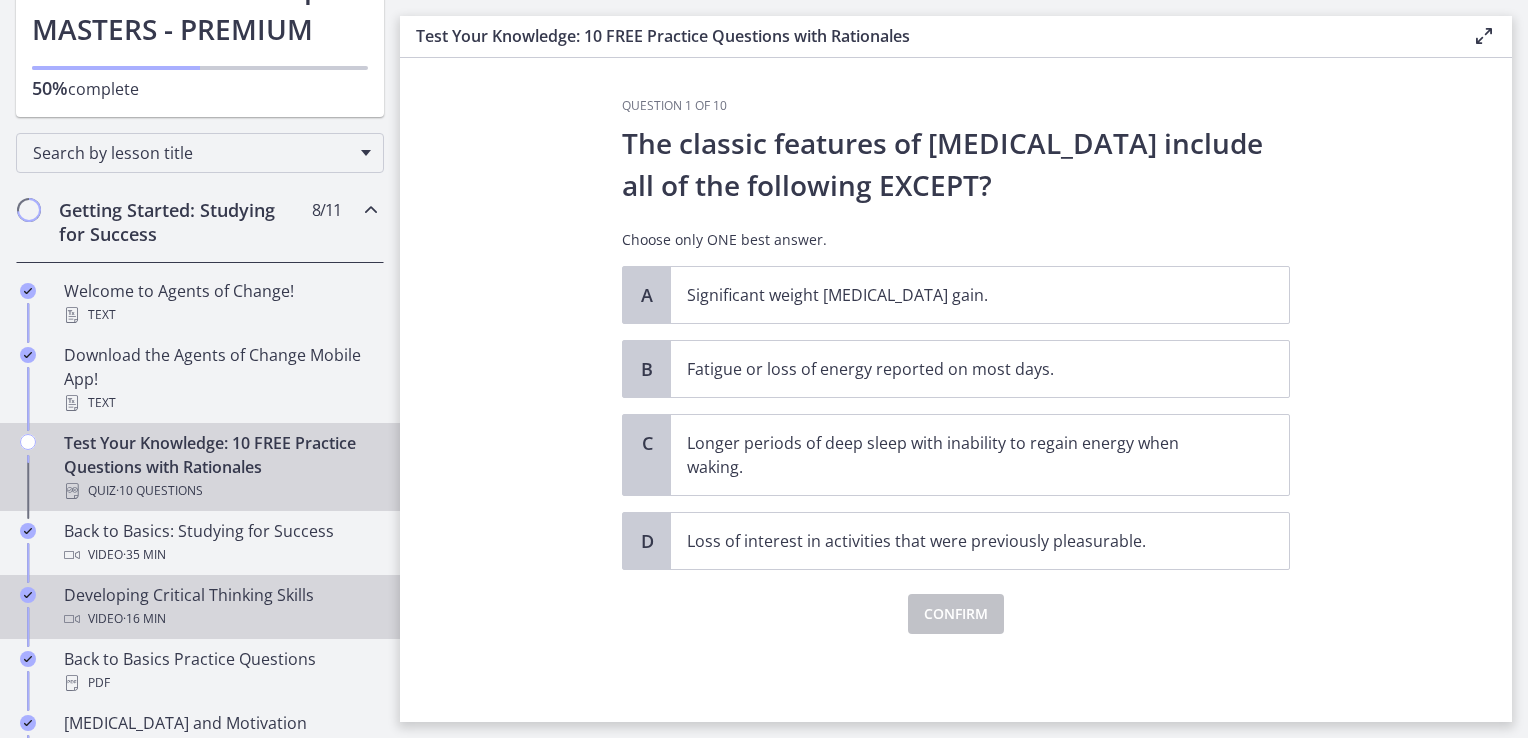 click on "Video
·  16 min" at bounding box center [220, 619] 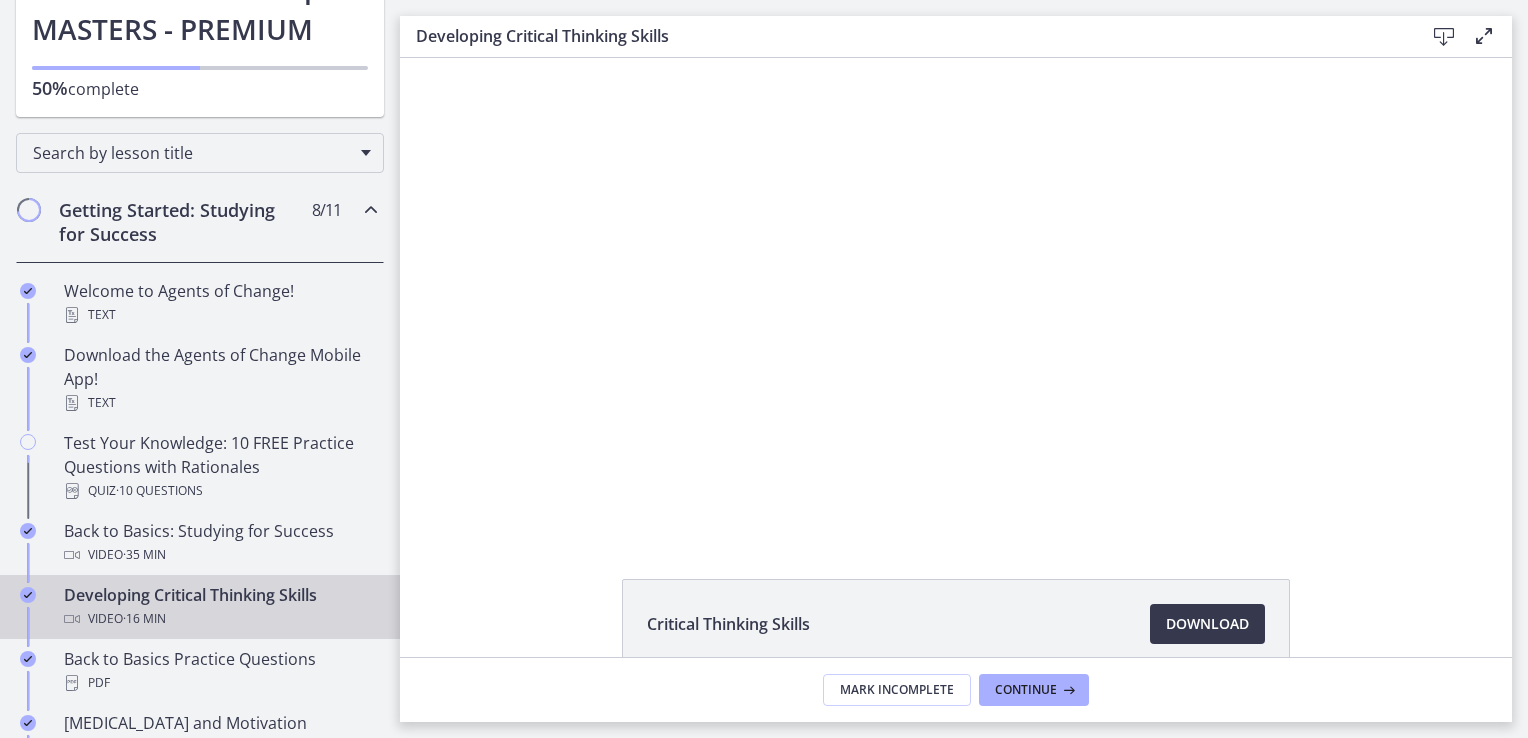 scroll, scrollTop: 0, scrollLeft: 0, axis: both 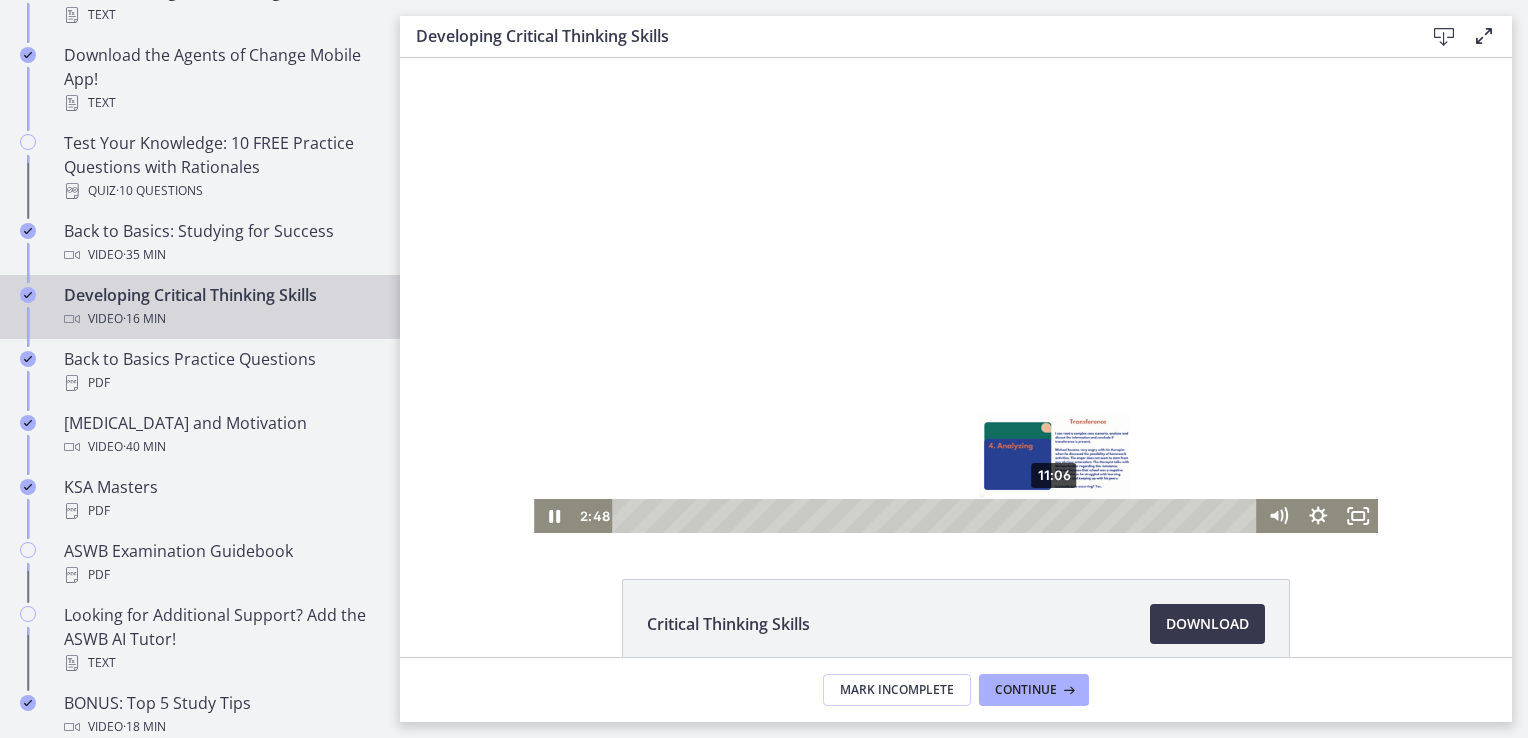 click on "11:06" at bounding box center (937, 516) 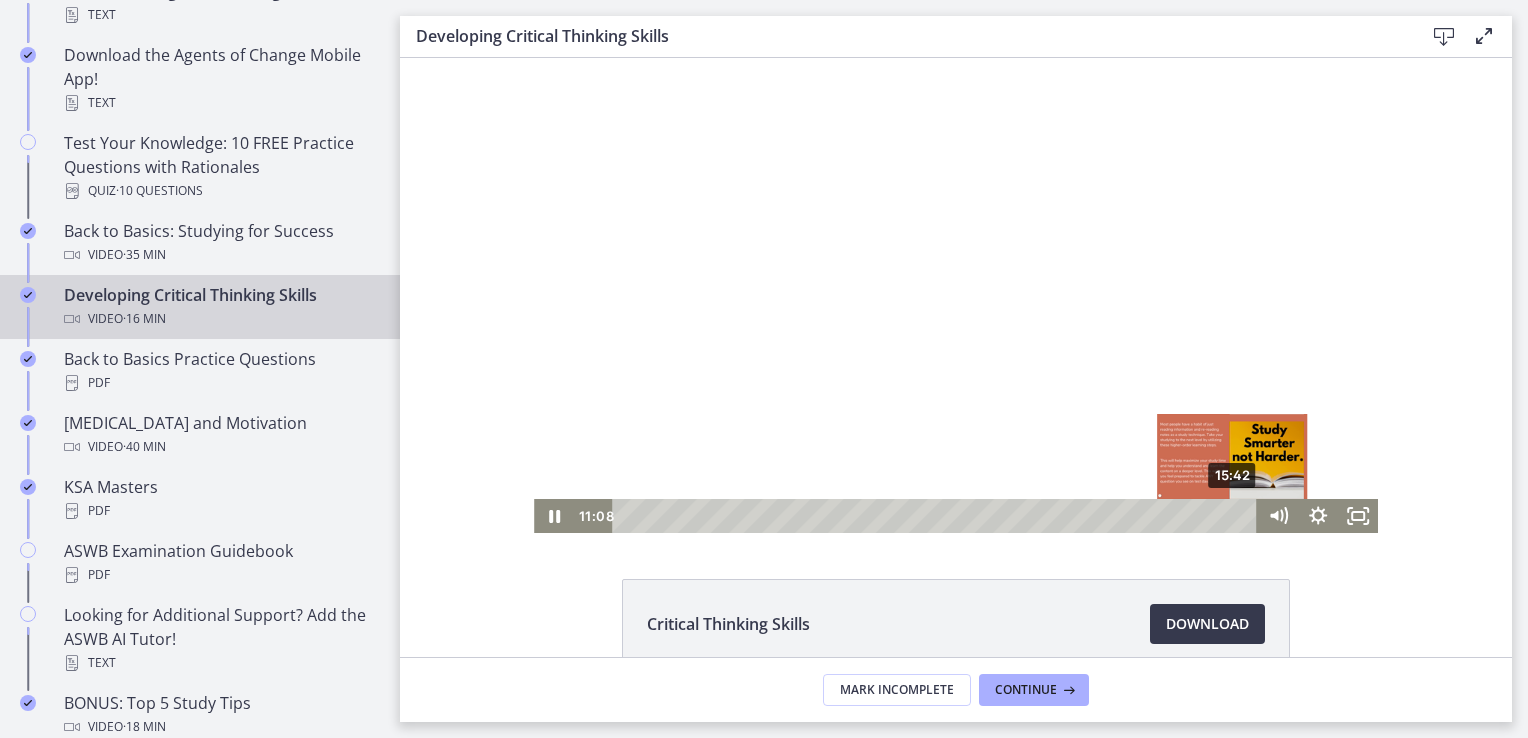click on "15:42" at bounding box center [937, 516] 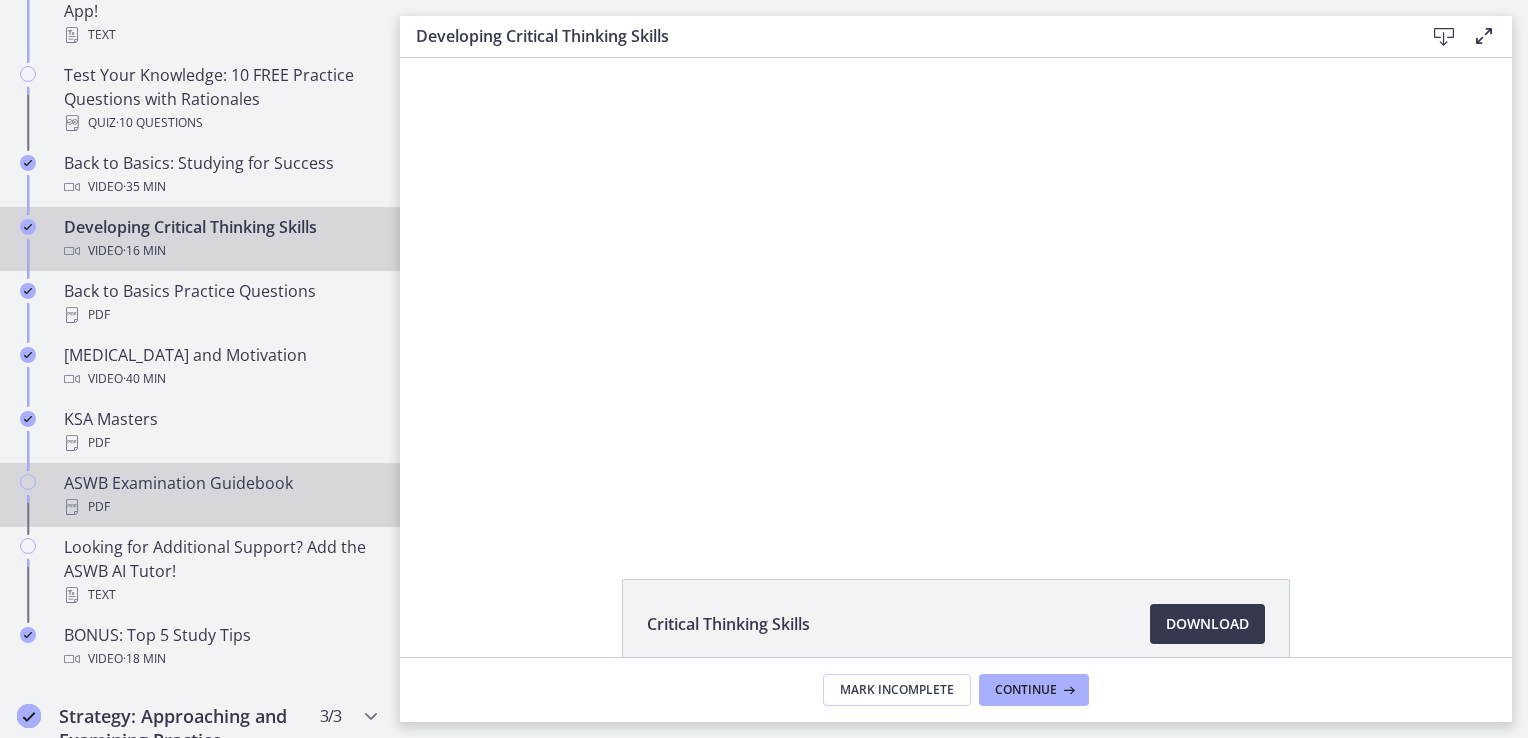 scroll, scrollTop: 600, scrollLeft: 0, axis: vertical 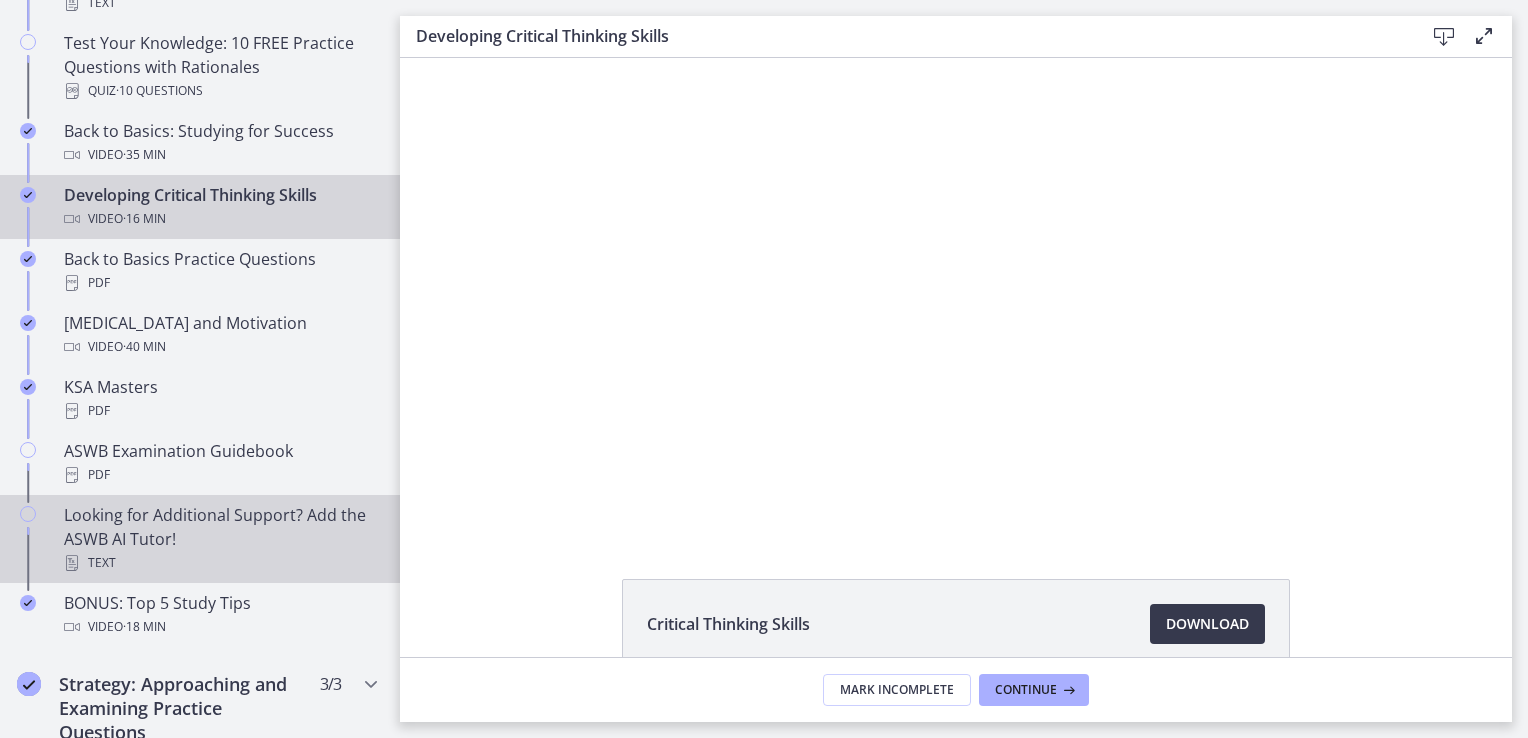 click on "Looking for Additional Support? Add the ASWB AI Tutor!
Text" at bounding box center [220, 539] 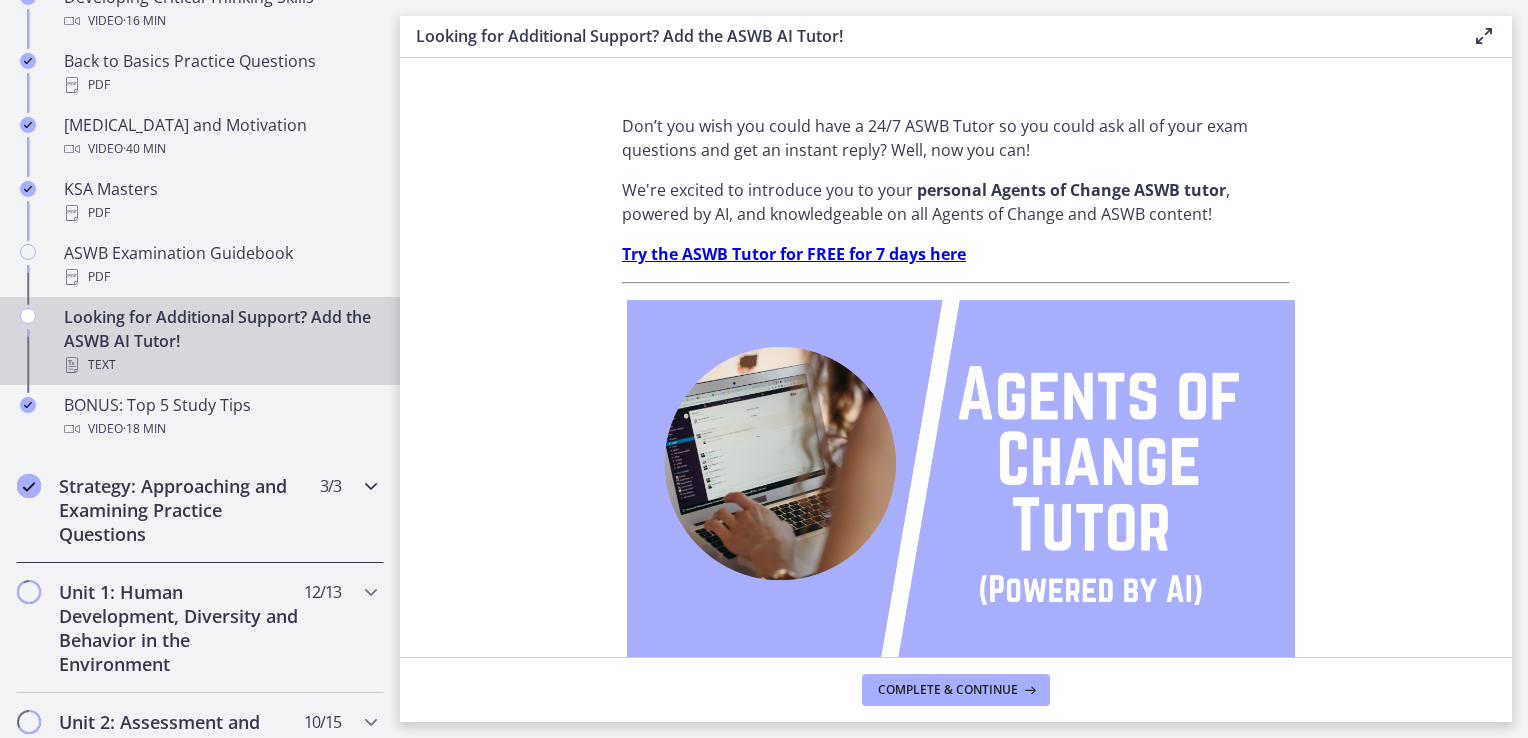 scroll, scrollTop: 800, scrollLeft: 0, axis: vertical 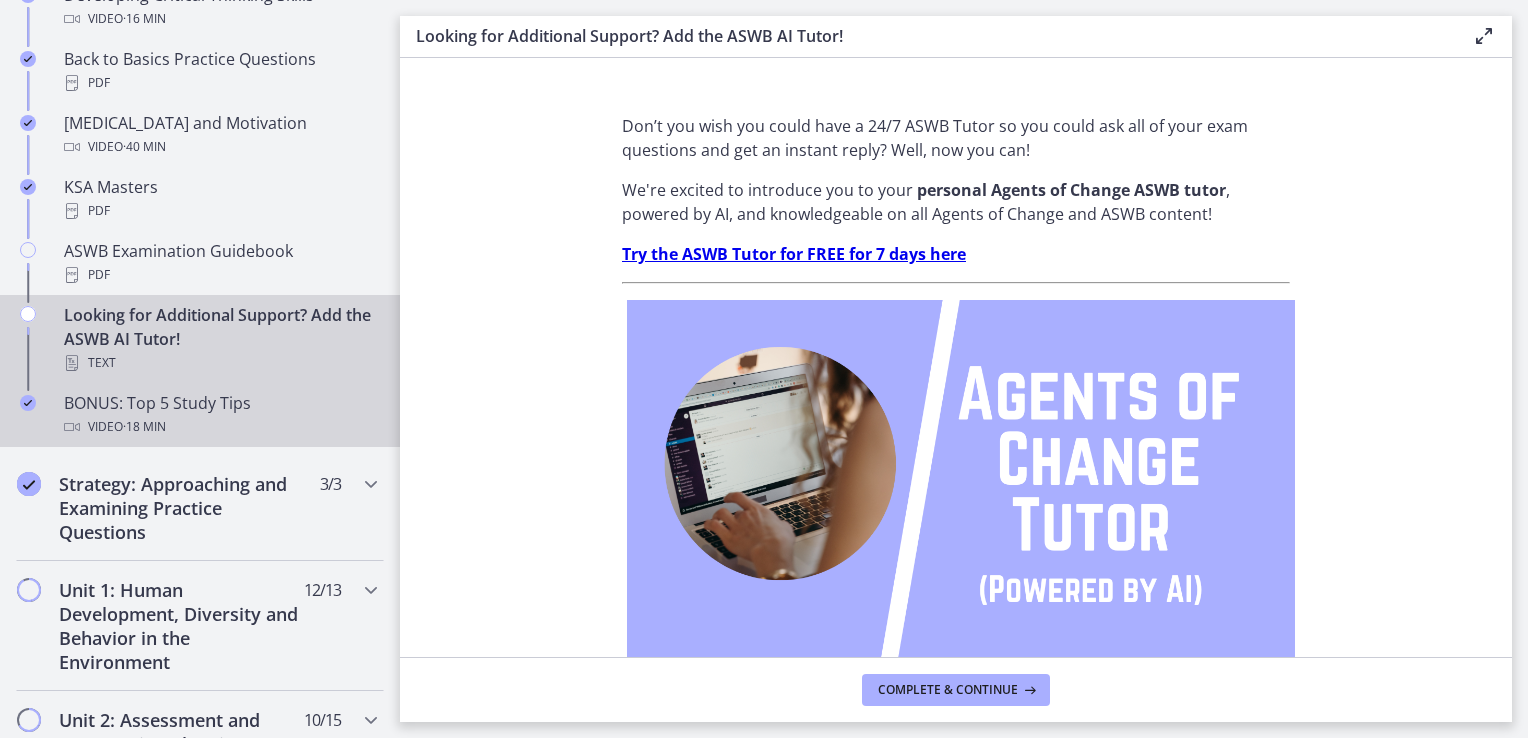 click on "BONUS: Top 5 Study Tips
Video
·  18 min" at bounding box center (220, 415) 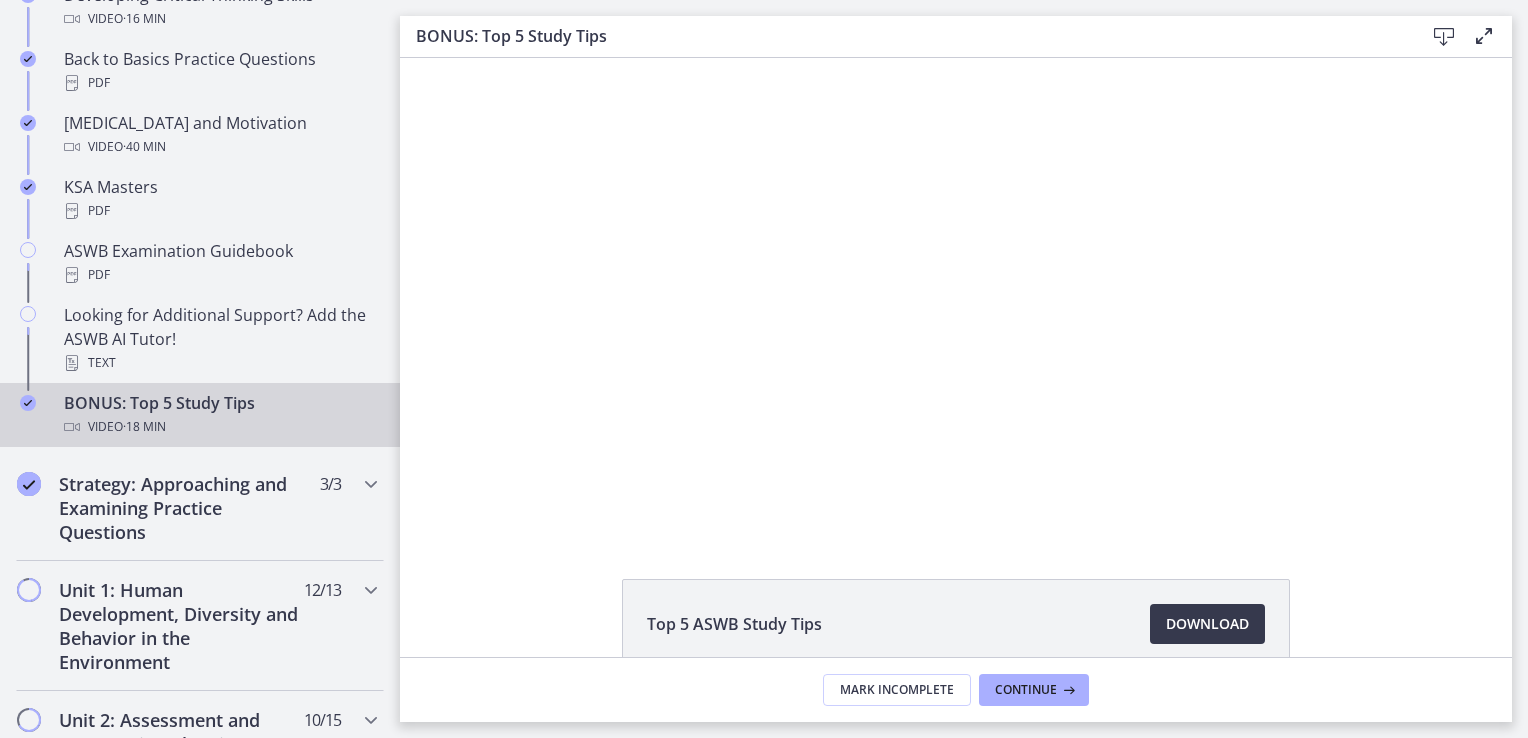 scroll, scrollTop: 0, scrollLeft: 0, axis: both 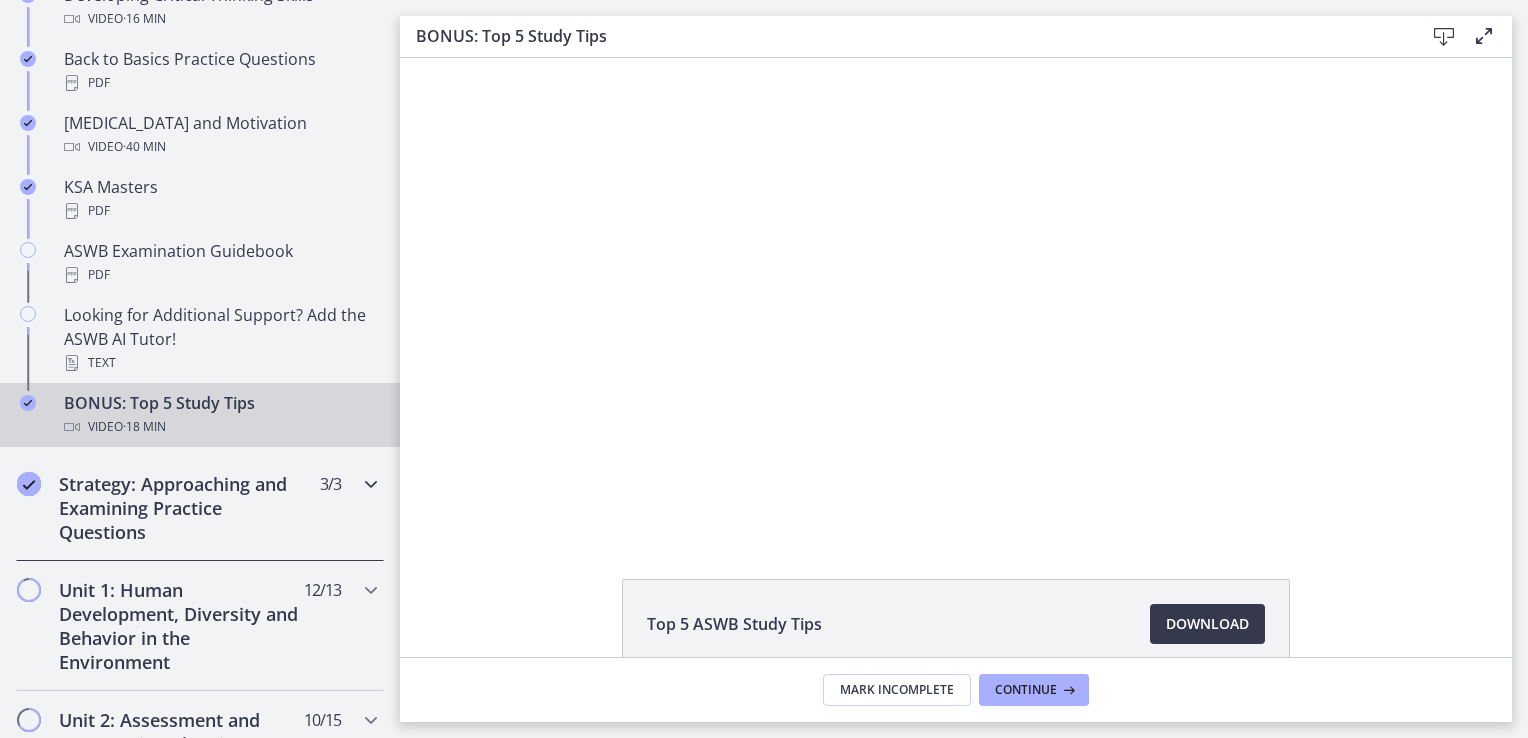 click at bounding box center [371, 484] 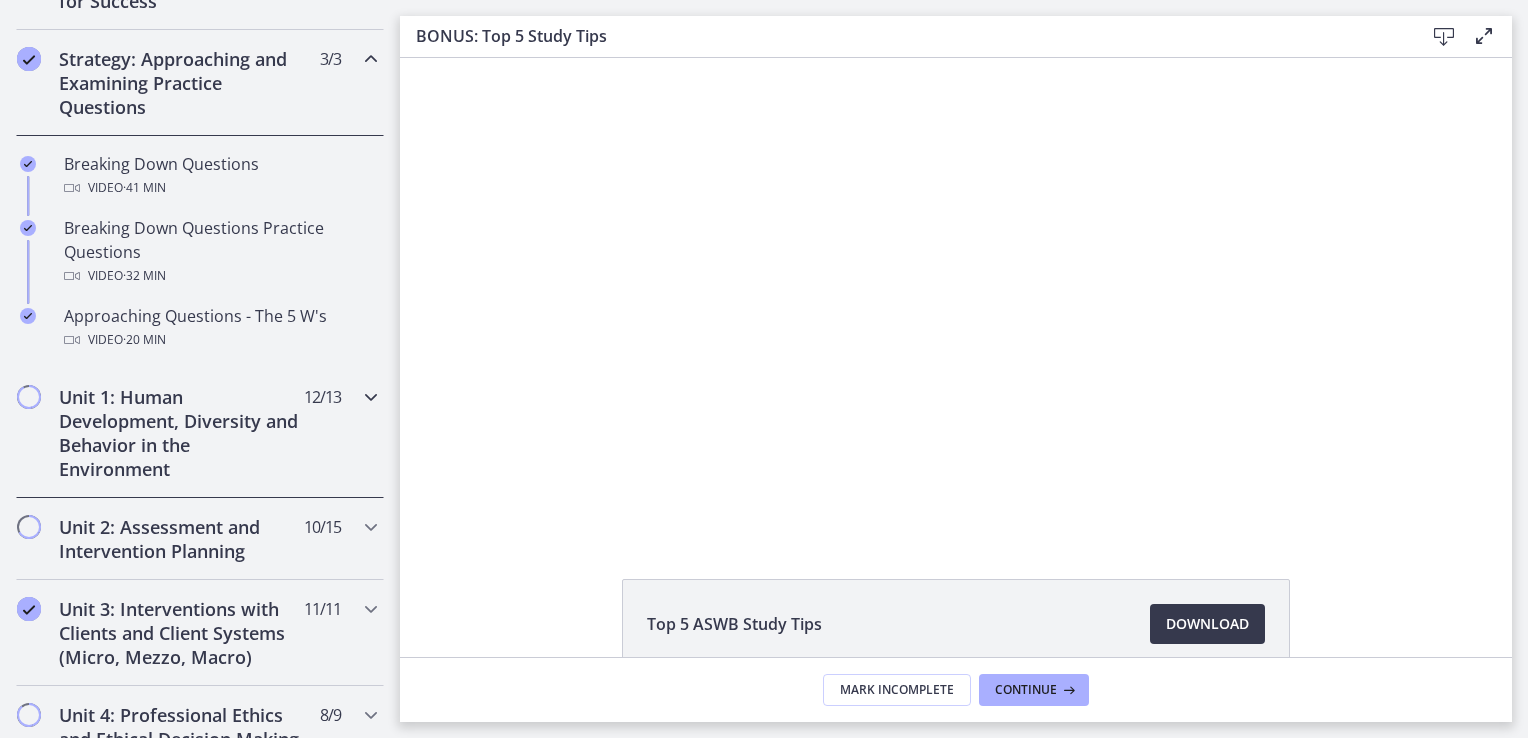scroll, scrollTop: 400, scrollLeft: 0, axis: vertical 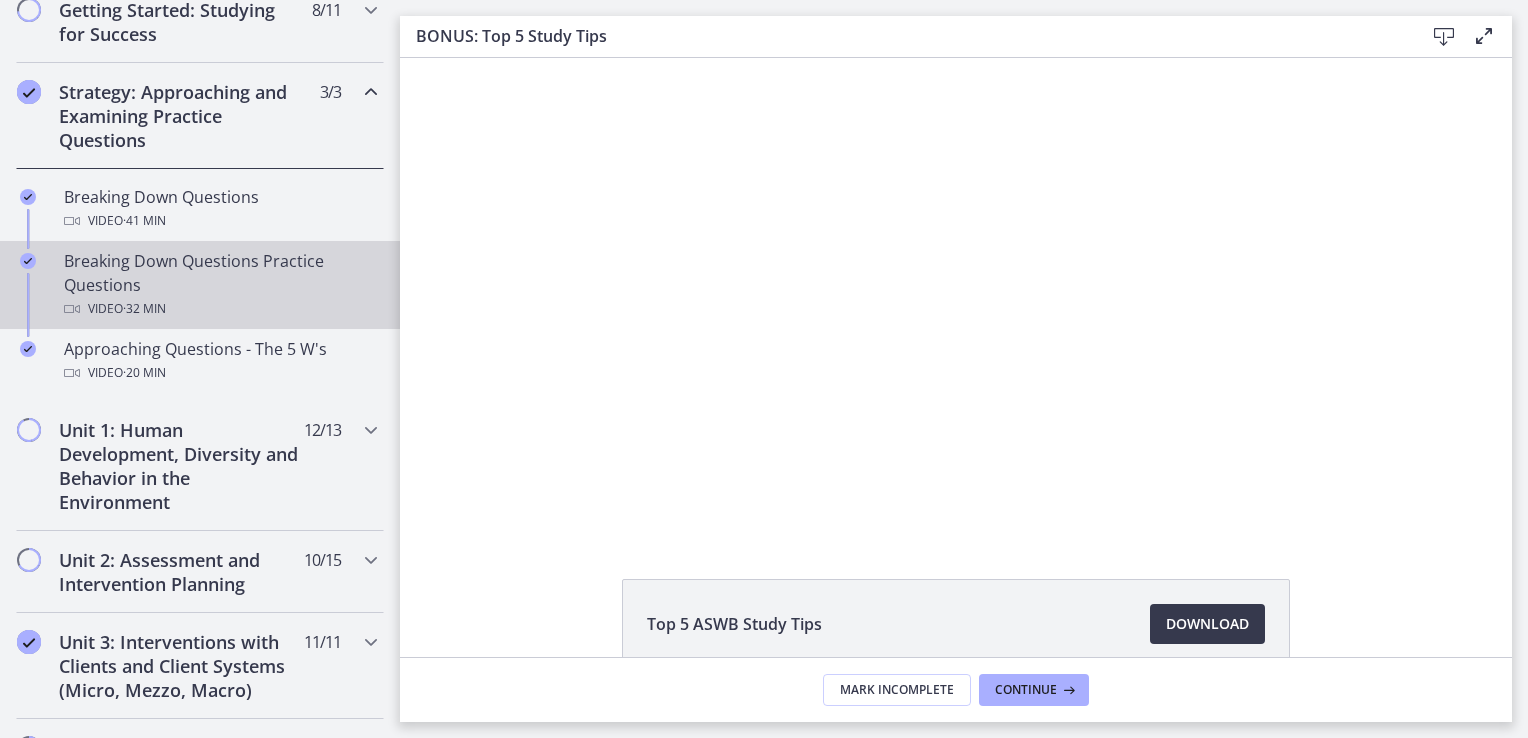 click on "Breaking Down Questions Practice Questions
Video
·  32 min" at bounding box center (220, 285) 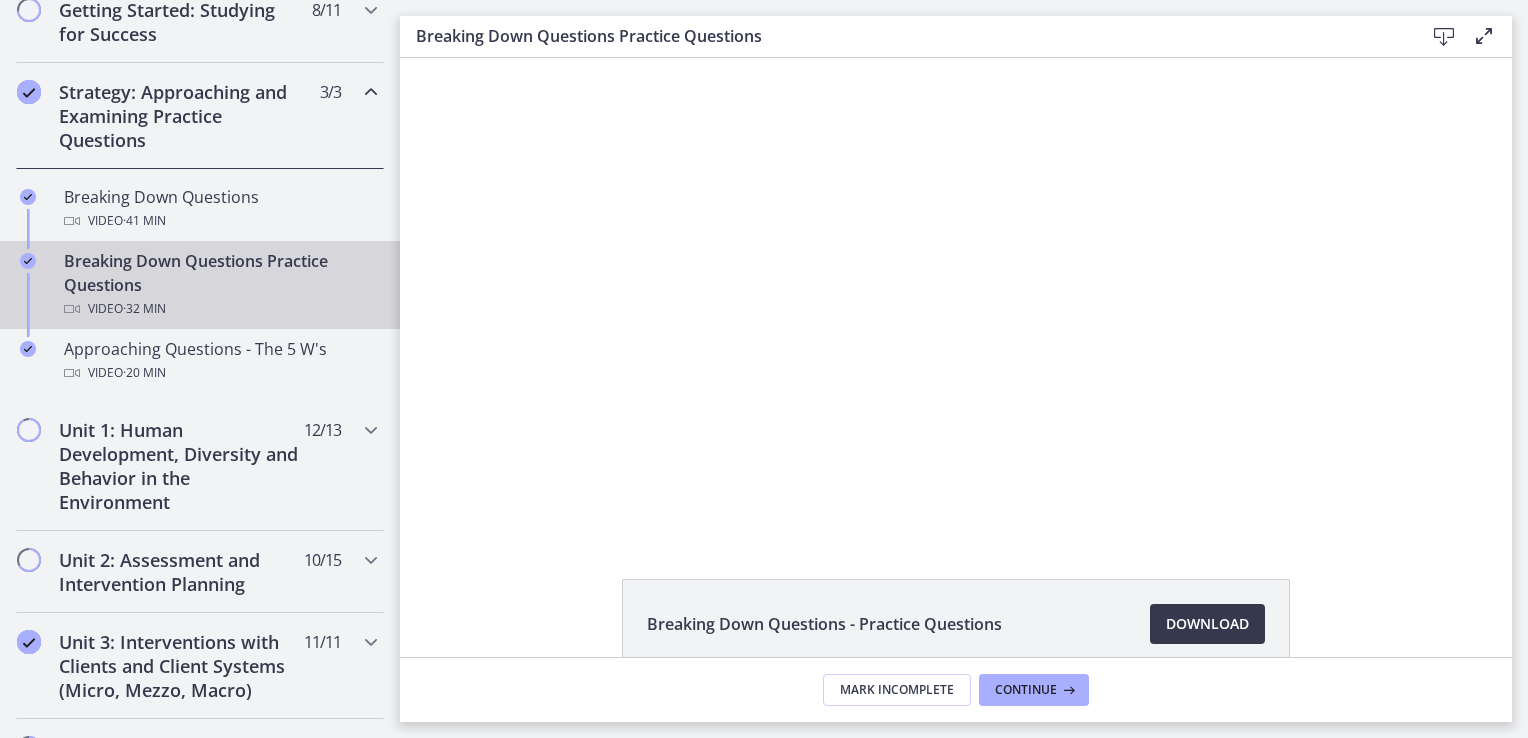 scroll, scrollTop: 0, scrollLeft: 0, axis: both 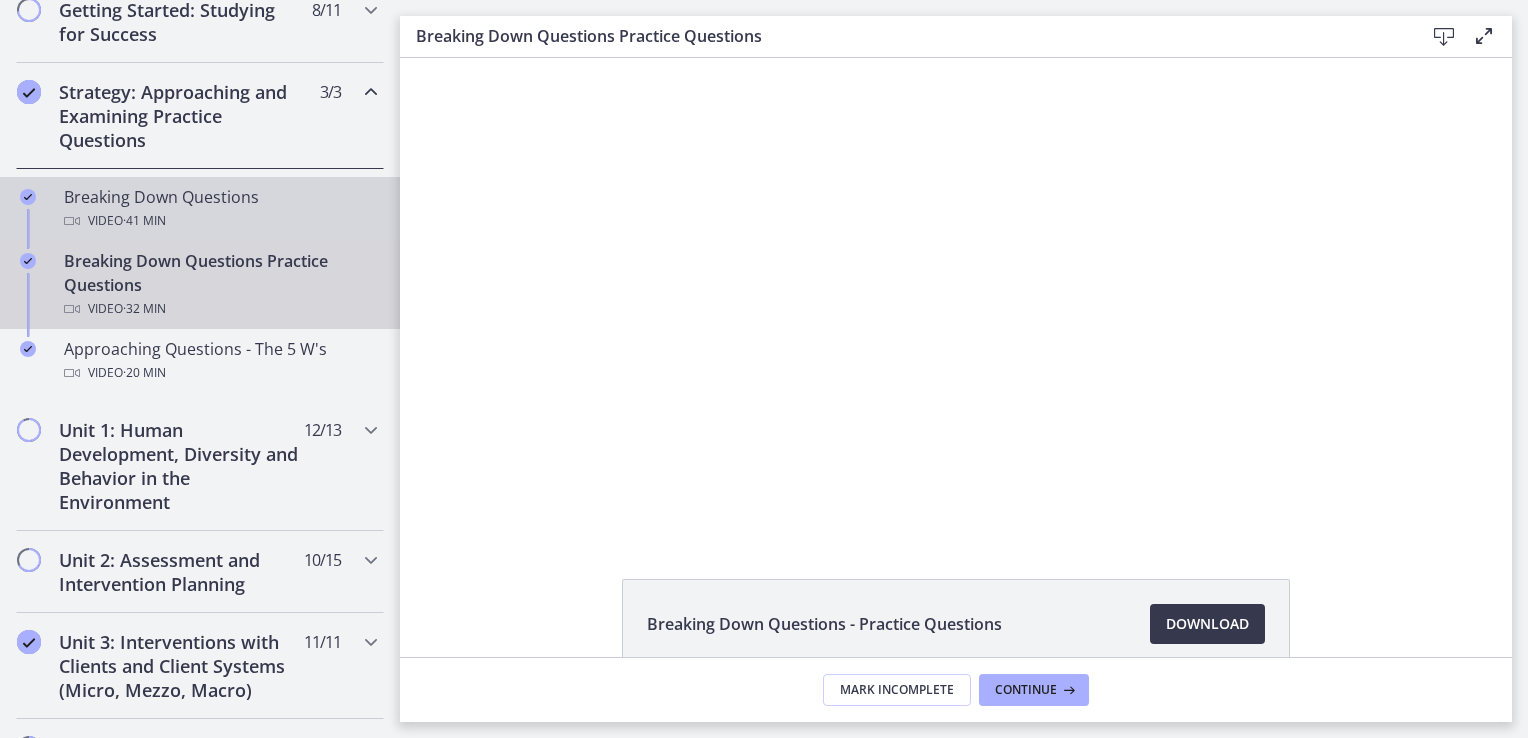 click on "Breaking Down Questions
Video
·  41 min" at bounding box center [220, 209] 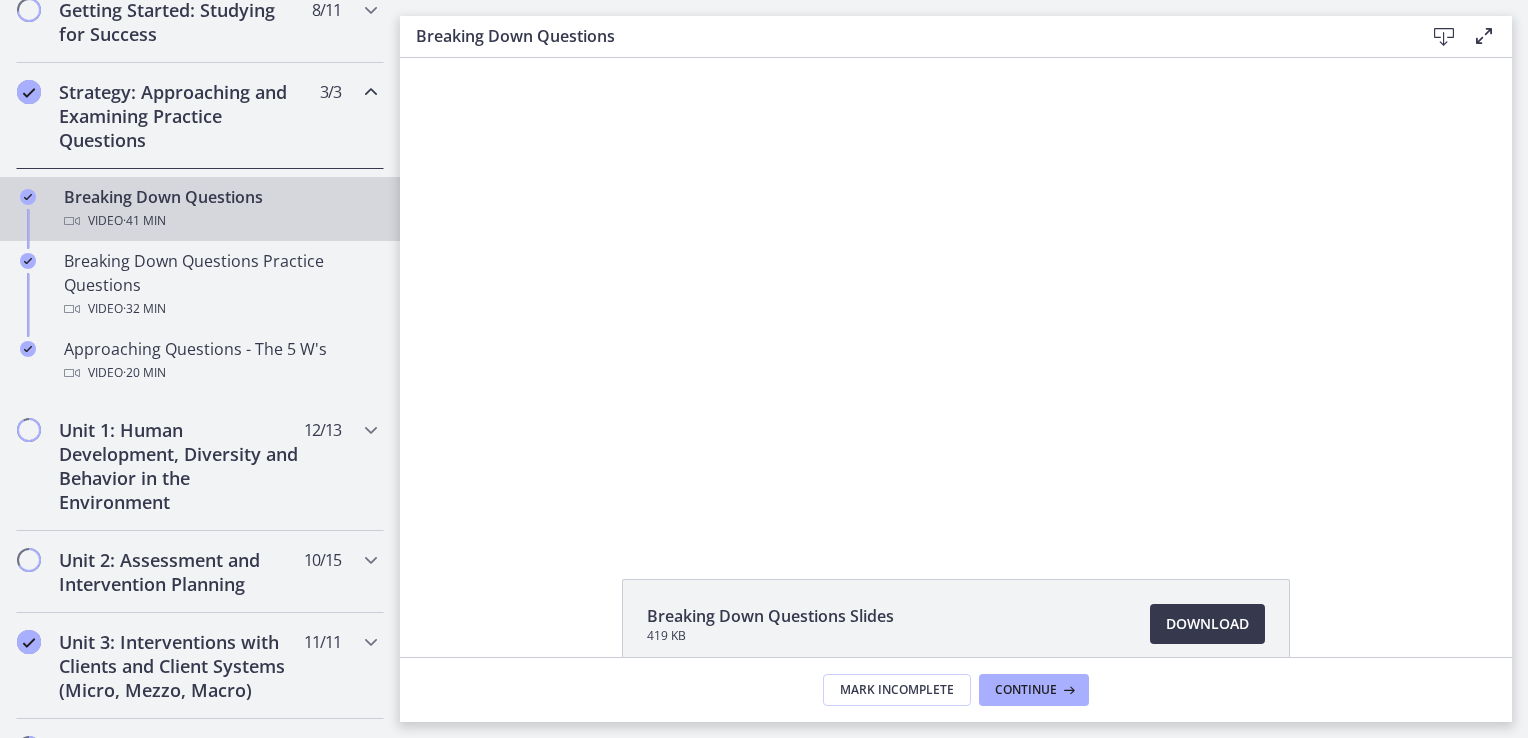 scroll, scrollTop: 0, scrollLeft: 0, axis: both 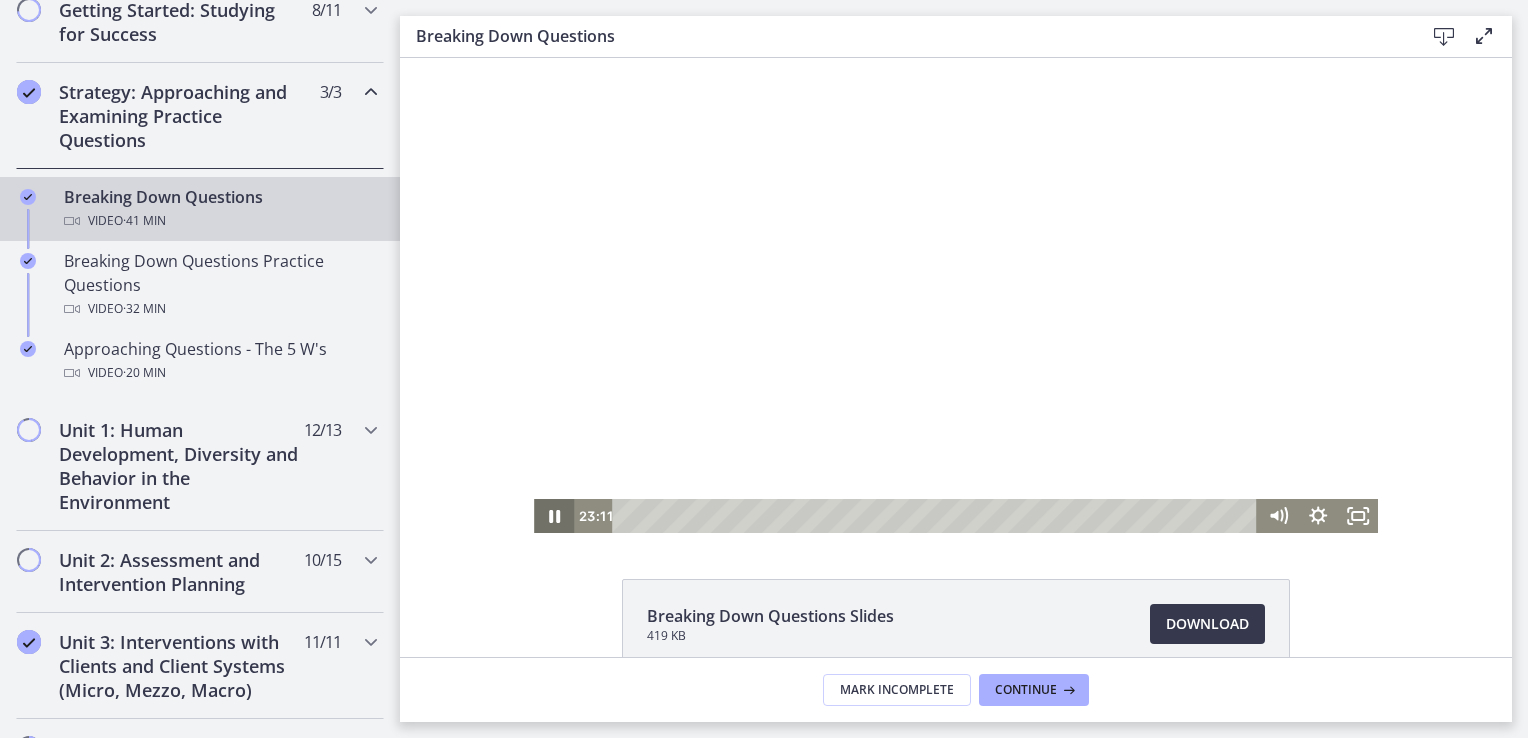 click 